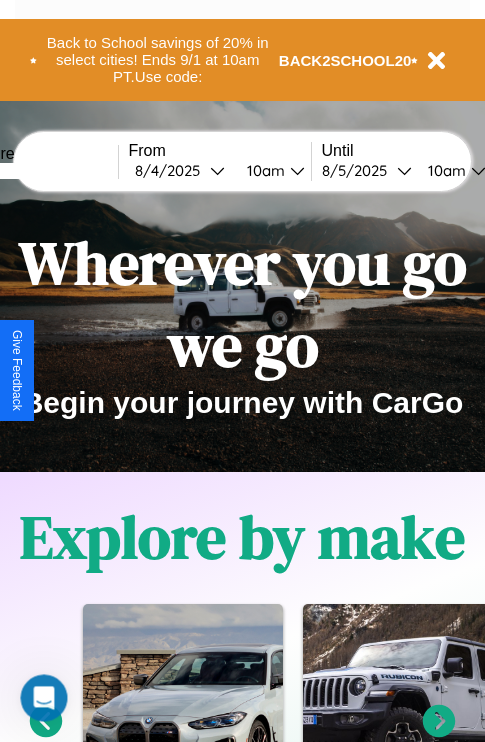 scroll, scrollTop: 0, scrollLeft: 0, axis: both 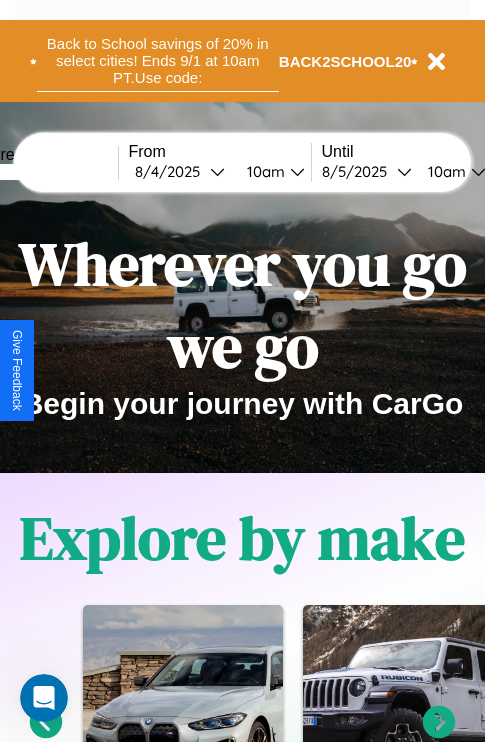 click on "Back to School savings of 20% in select cities! Ends 9/1 at 10am PT.  Use code:" at bounding box center (158, 61) 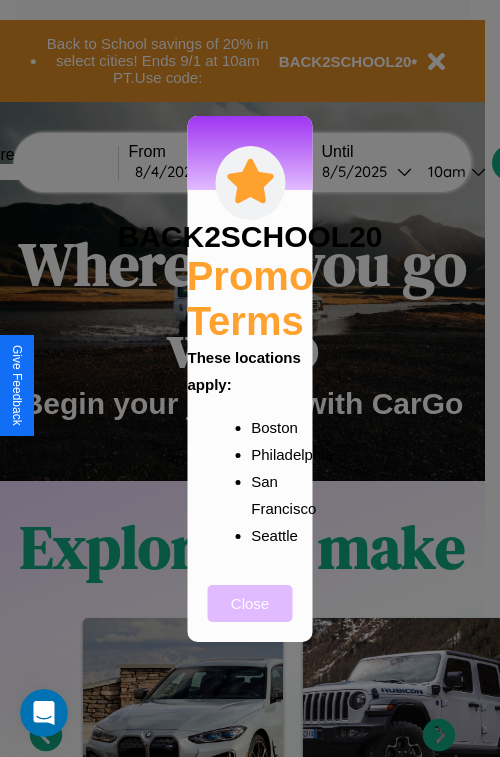 click on "Close" at bounding box center (250, 603) 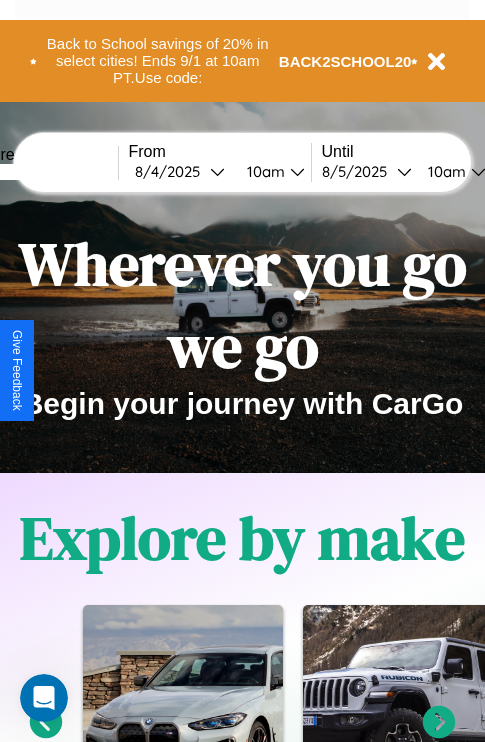 click at bounding box center (43, 172) 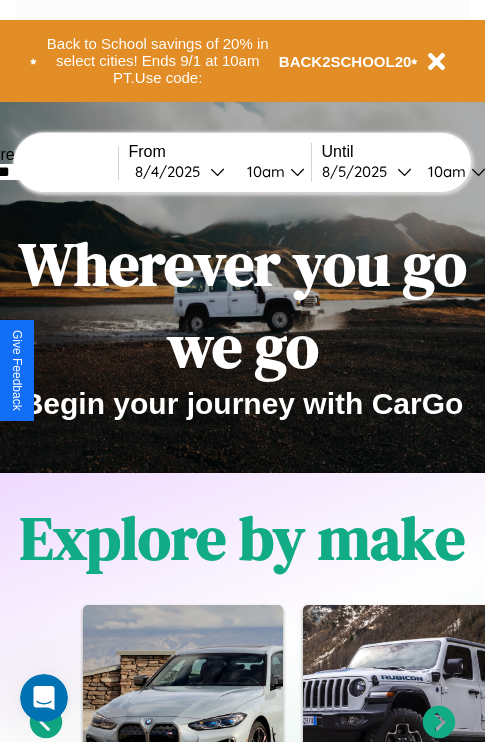 type on "*******" 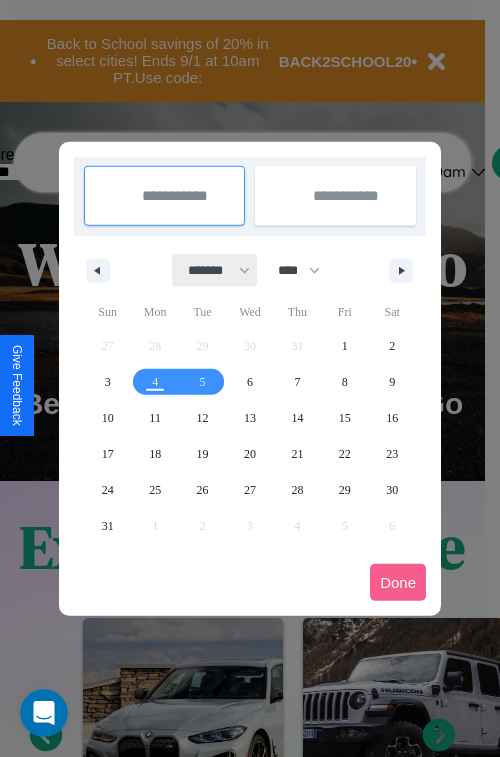 click on "******* ******** ***** ***** *** **** **** ****** ********* ******* ******** ********" at bounding box center (215, 270) 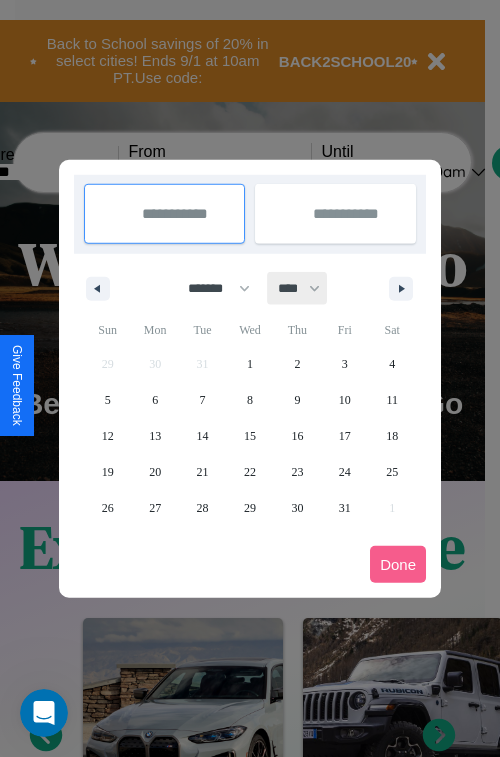 click on "**** **** **** **** **** **** **** **** **** **** **** **** **** **** **** **** **** **** **** **** **** **** **** **** **** **** **** **** **** **** **** **** **** **** **** **** **** **** **** **** **** **** **** **** **** **** **** **** **** **** **** **** **** **** **** **** **** **** **** **** **** **** **** **** **** **** **** **** **** **** **** **** **** **** **** **** **** **** **** **** **** **** **** **** **** **** **** **** **** **** **** **** **** **** **** **** **** **** **** **** **** **** **** **** **** **** **** **** **** **** **** **** **** **** **** **** **** **** **** **** ****" at bounding box center (298, 288) 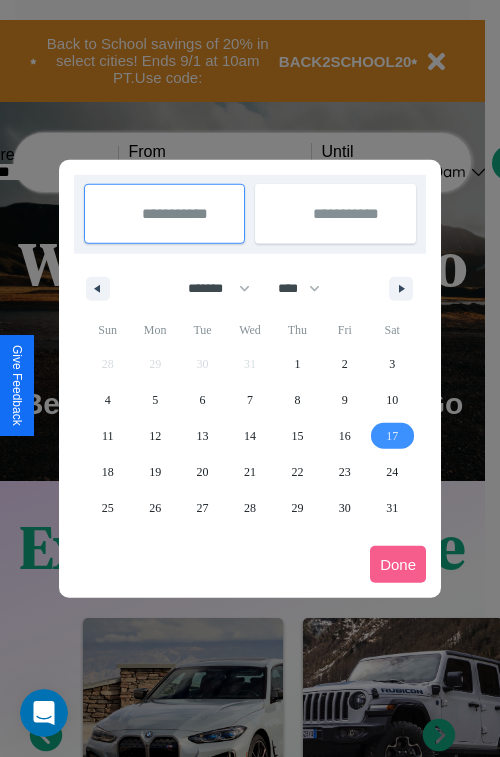 click on "17" at bounding box center (392, 436) 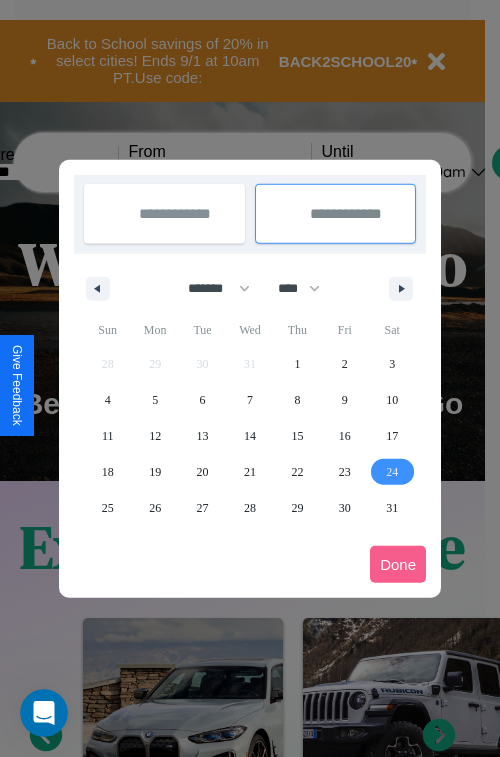 click on "24" at bounding box center [392, 472] 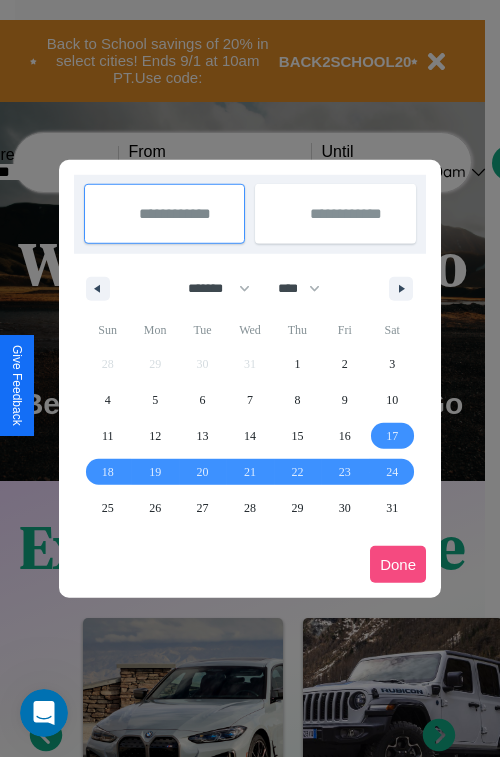 click on "Done" at bounding box center [398, 564] 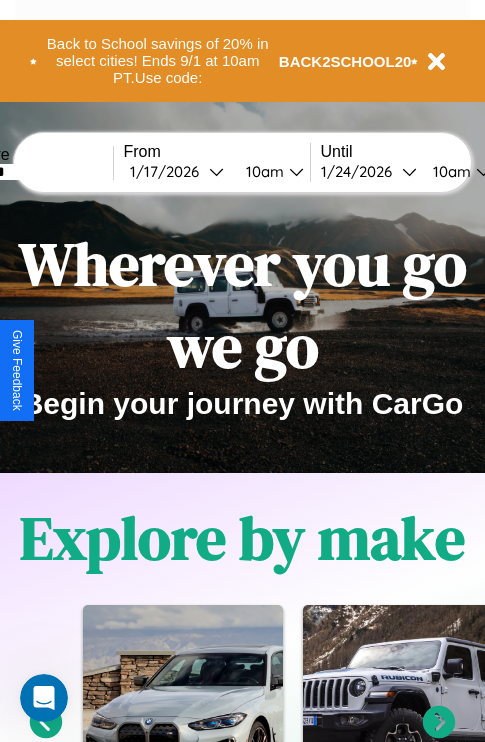 click on "10am" at bounding box center (262, 171) 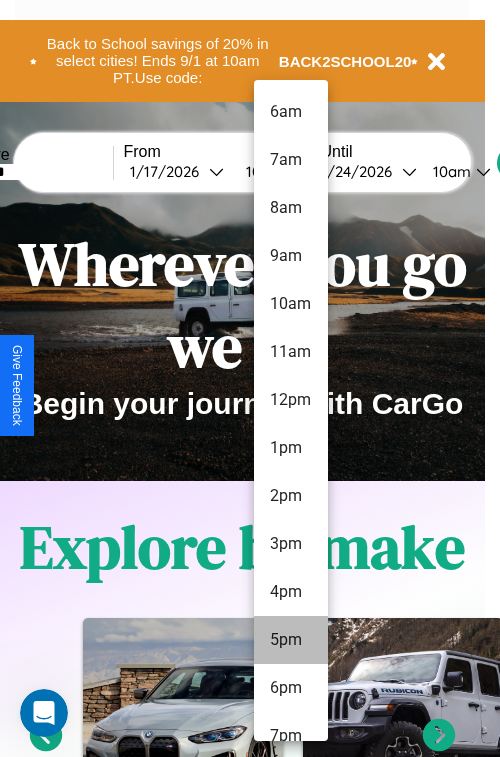 click on "5pm" at bounding box center [291, 640] 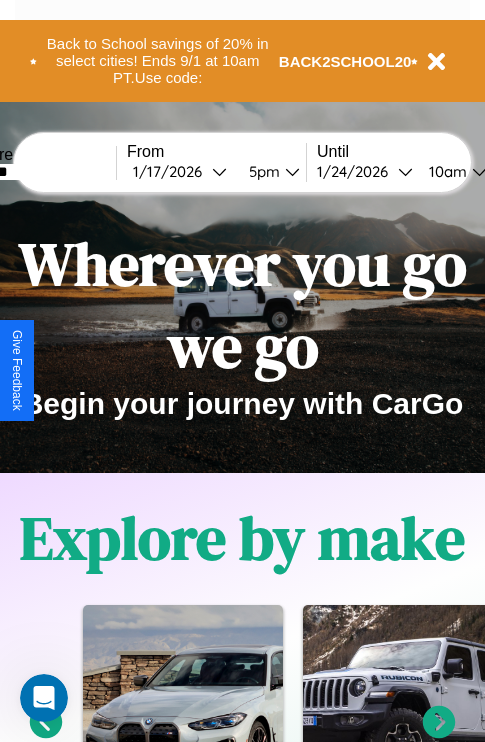 scroll, scrollTop: 0, scrollLeft: 69, axis: horizontal 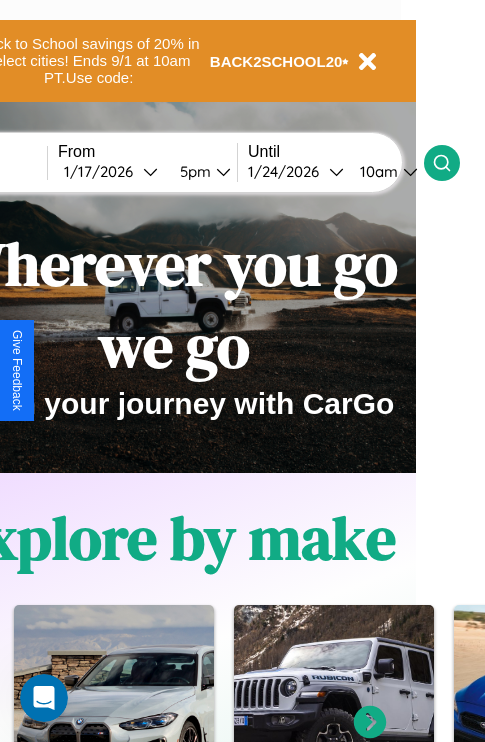 click 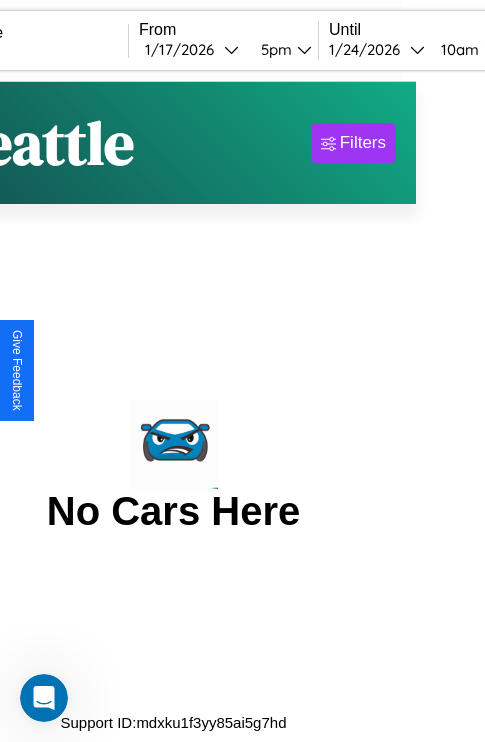 scroll, scrollTop: 0, scrollLeft: 0, axis: both 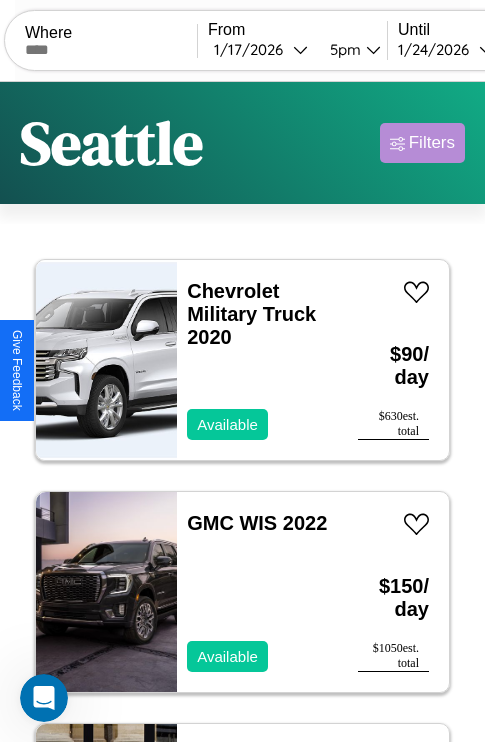 click on "Filters" at bounding box center [432, 143] 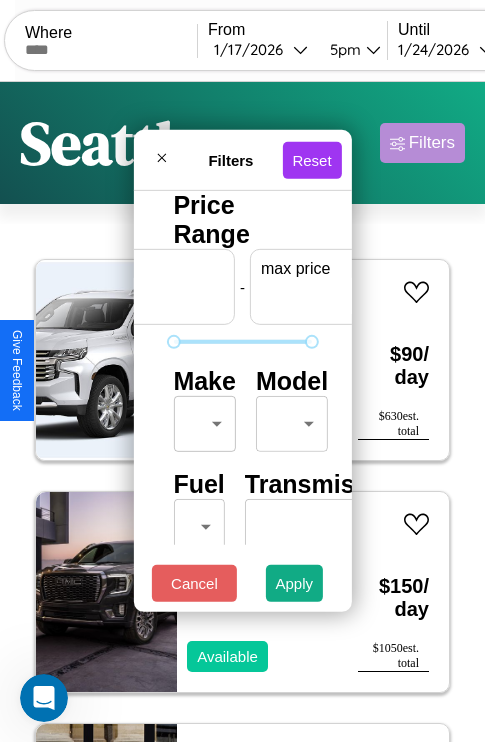 scroll, scrollTop: 0, scrollLeft: 124, axis: horizontal 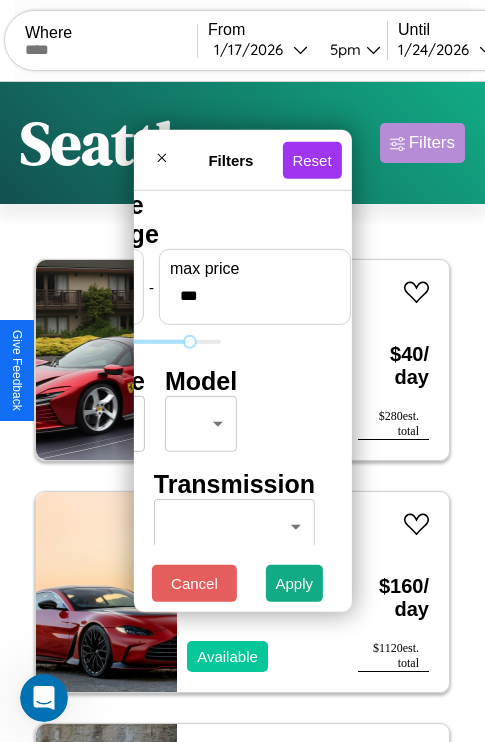 type on "***" 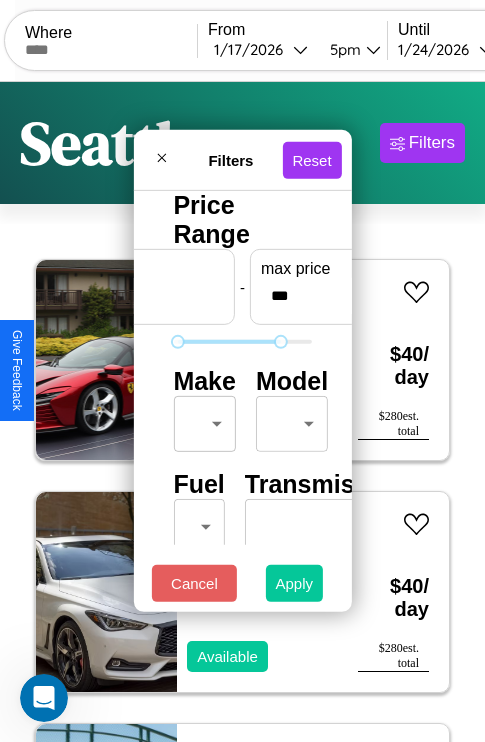 type on "**" 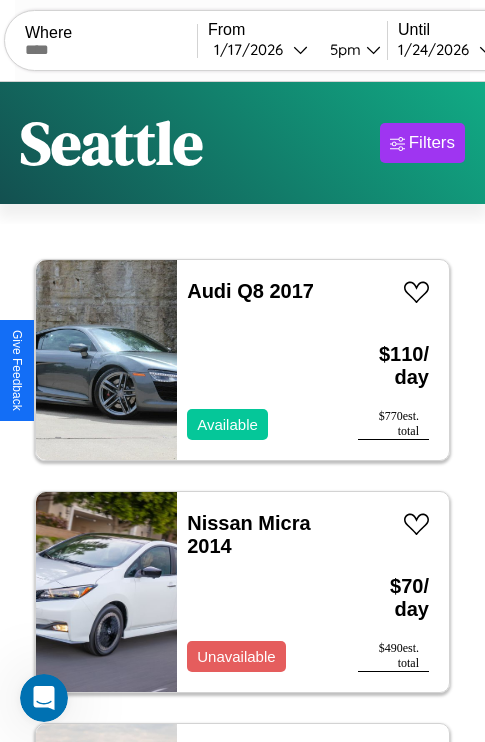 scroll, scrollTop: 95, scrollLeft: 0, axis: vertical 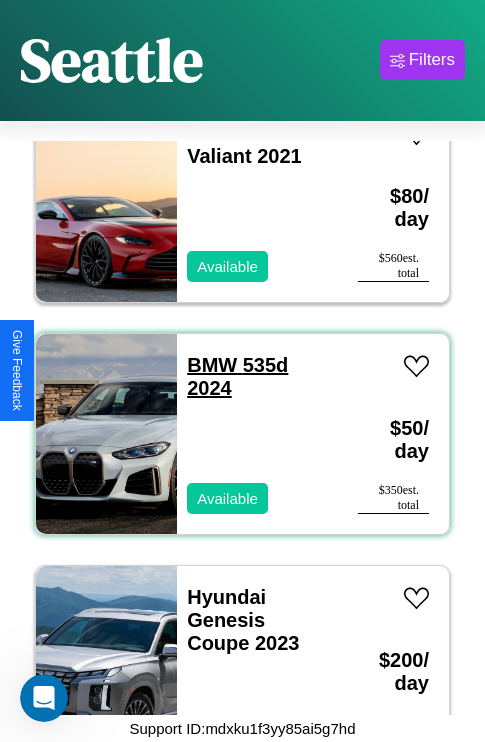 click on "BMW   535d   2024" at bounding box center (237, 376) 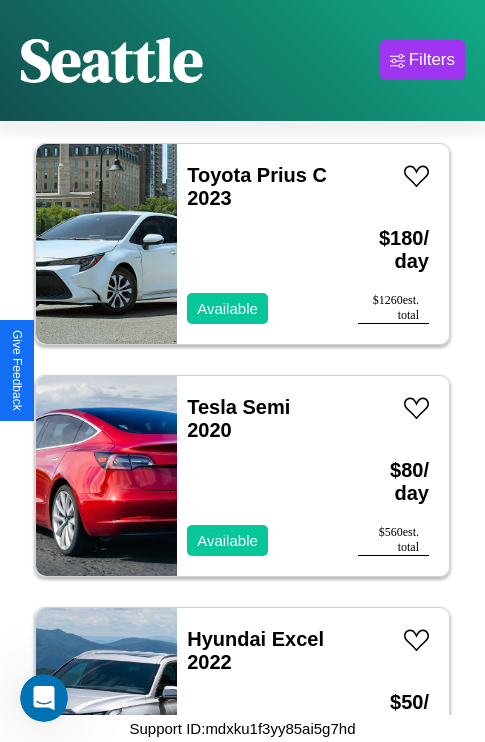 scroll, scrollTop: 25363, scrollLeft: 0, axis: vertical 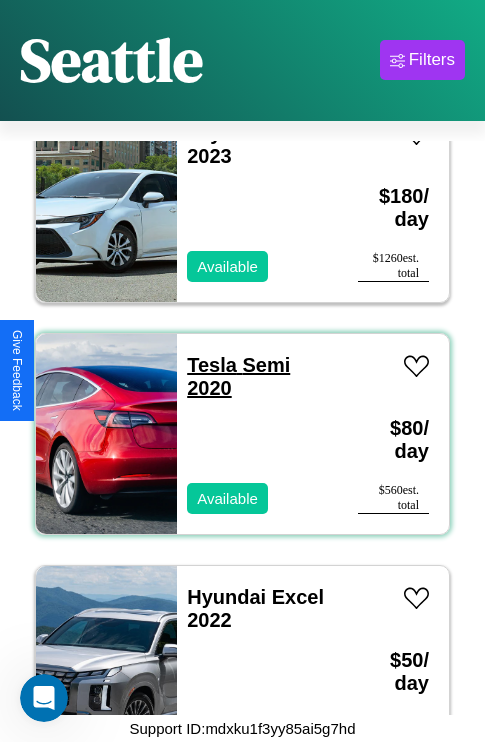 click on "Tesla   Semi   2020" at bounding box center [238, 376] 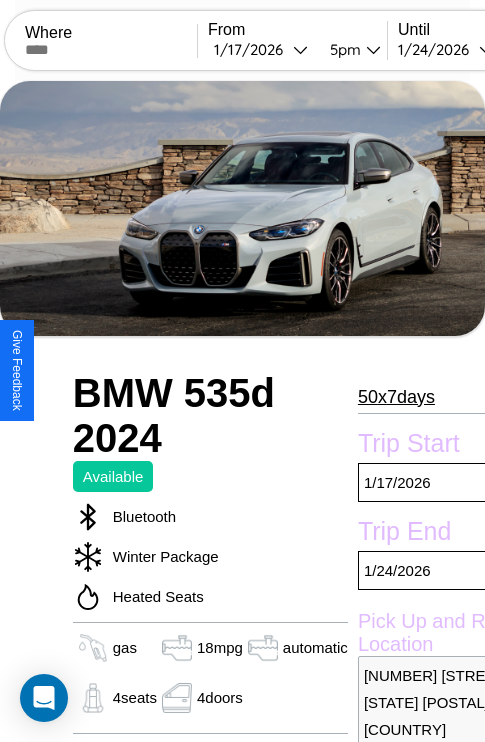 scroll, scrollTop: 26, scrollLeft: 0, axis: vertical 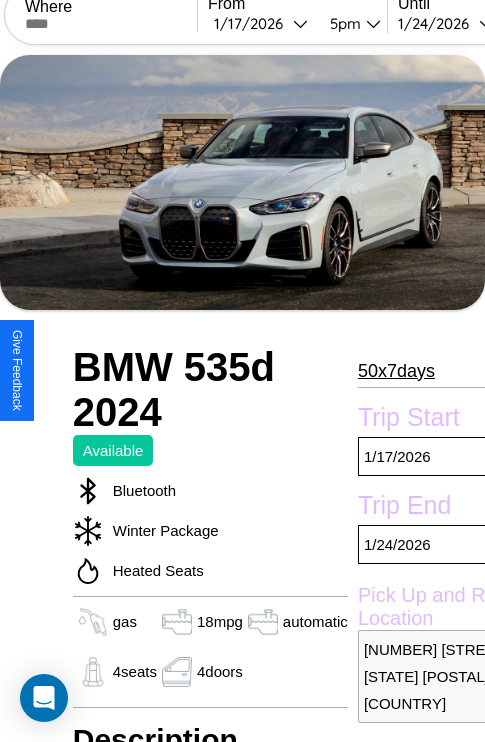 click on "[NUMBER] x [NUMBER] days" at bounding box center (396, 371) 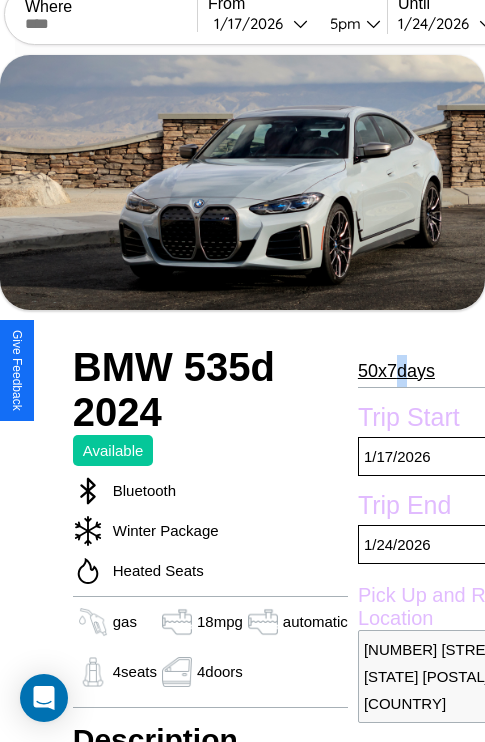 click on "[NUMBER] x [NUMBER] days" at bounding box center [396, 371] 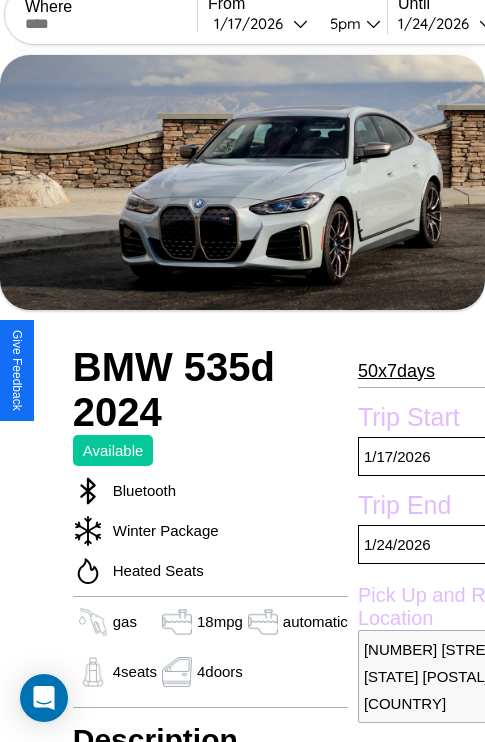 click on "[NUMBER] x [NUMBER] days" at bounding box center [396, 371] 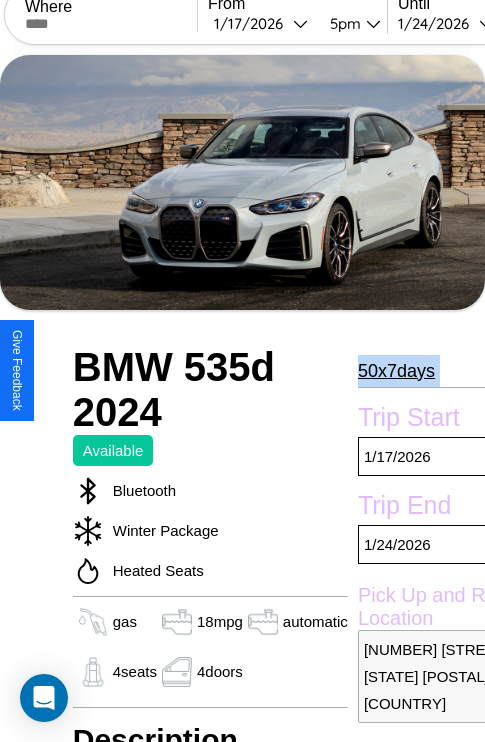 click on "[NUMBER] x [NUMBER] days" at bounding box center (396, 371) 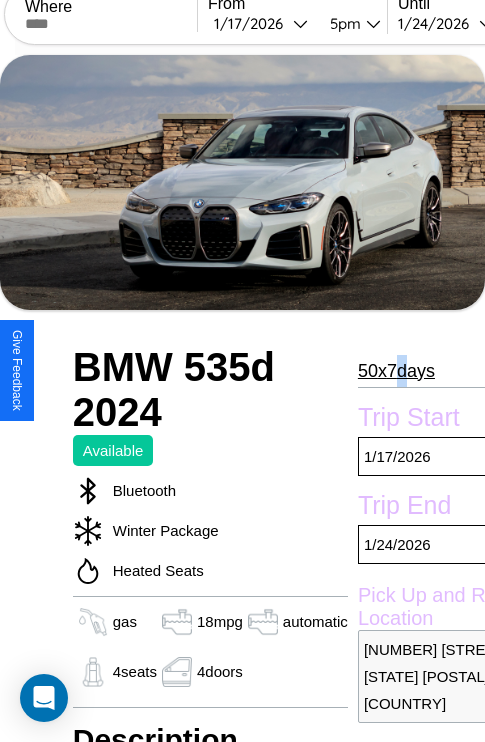 click on "[NUMBER] x [NUMBER] days" at bounding box center [396, 371] 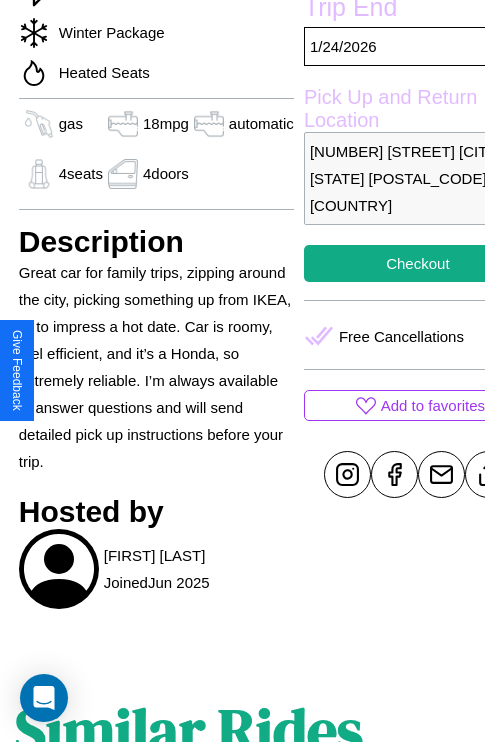 scroll, scrollTop: 628, scrollLeft: 64, axis: both 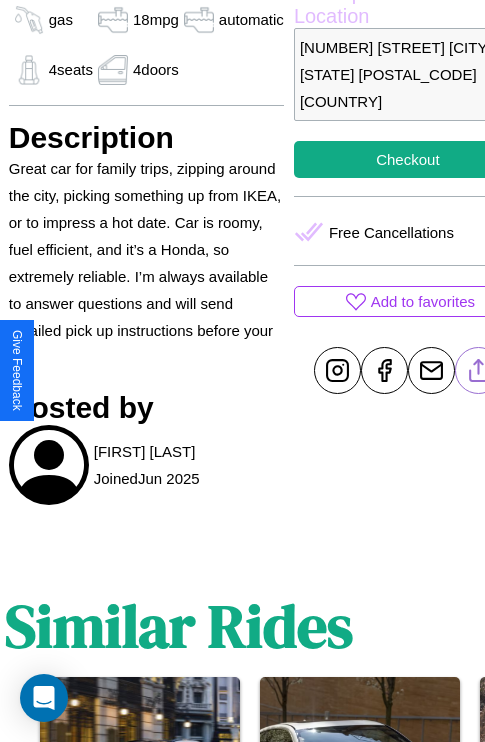 click 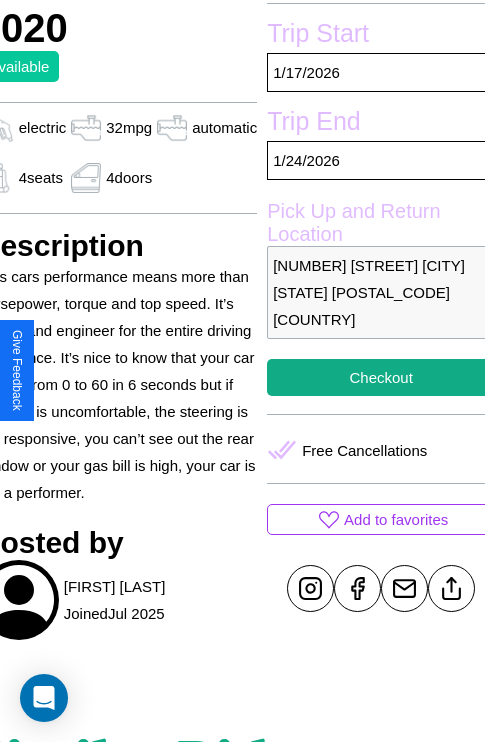 scroll, scrollTop: 435, scrollLeft: 96, axis: both 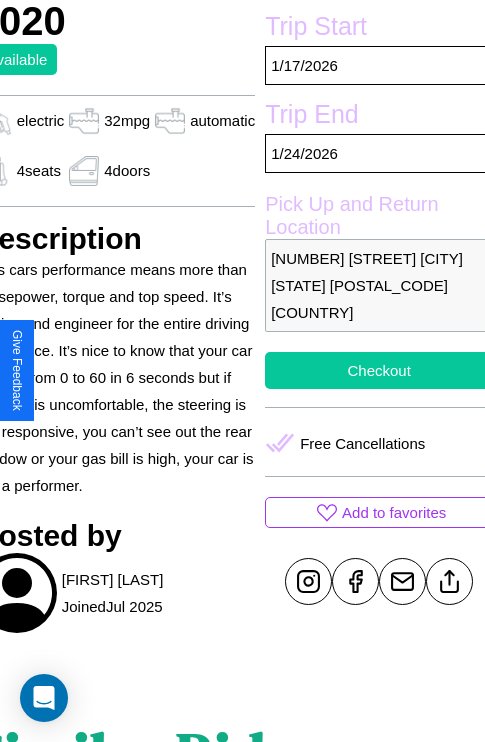 click on "Checkout" at bounding box center [379, 370] 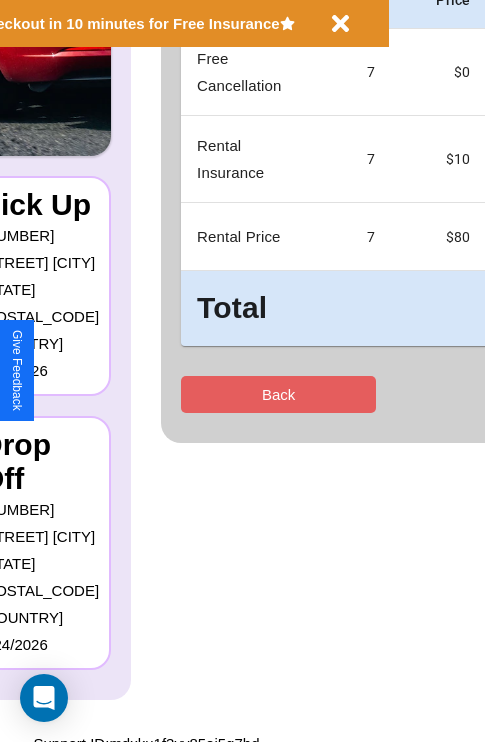 scroll, scrollTop: 0, scrollLeft: 0, axis: both 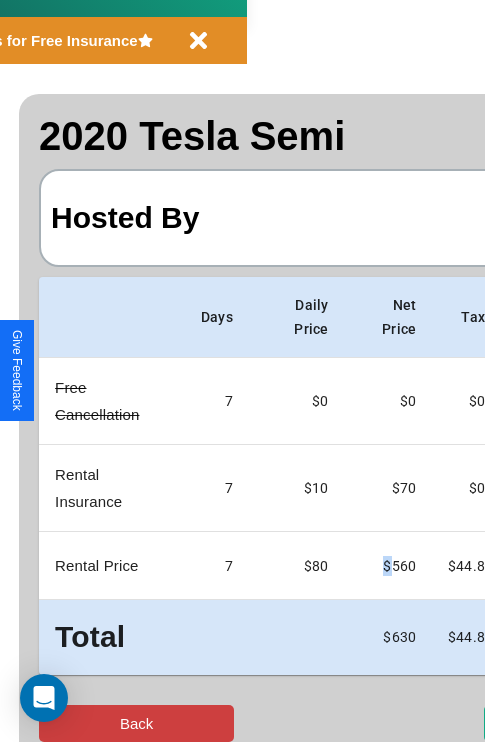 click on "Back" at bounding box center (136, 723) 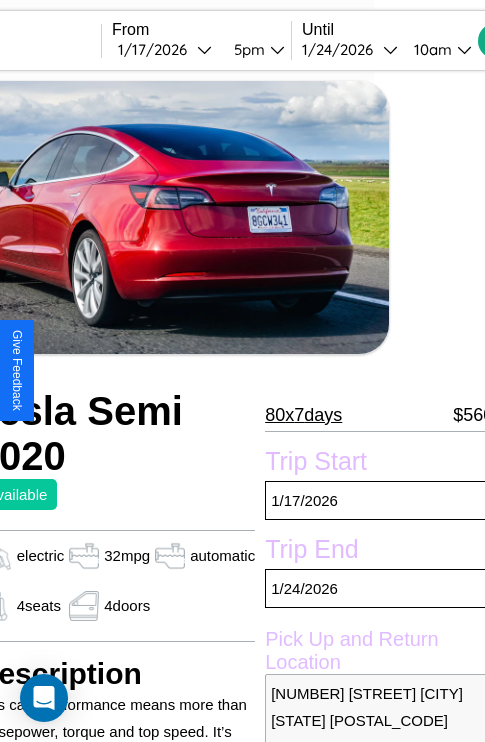 scroll, scrollTop: 44, scrollLeft: 96, axis: both 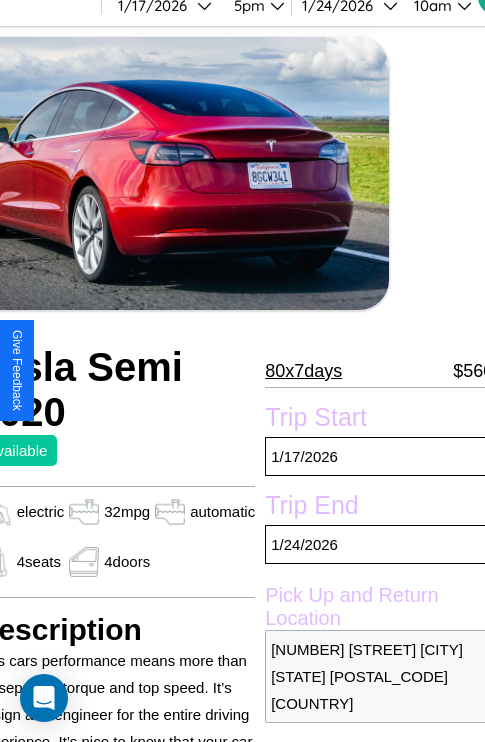 click on "80  x  7  days" at bounding box center [303, 371] 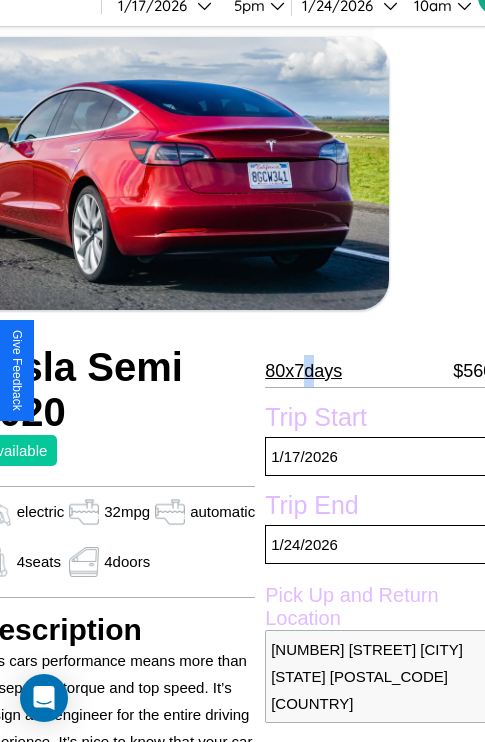 click on "80  x  7  days" at bounding box center (303, 371) 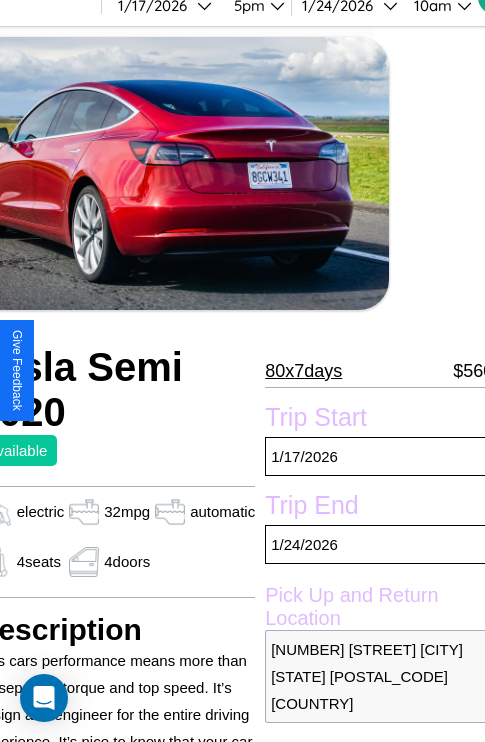 click on "80  x  7  days" at bounding box center (303, 371) 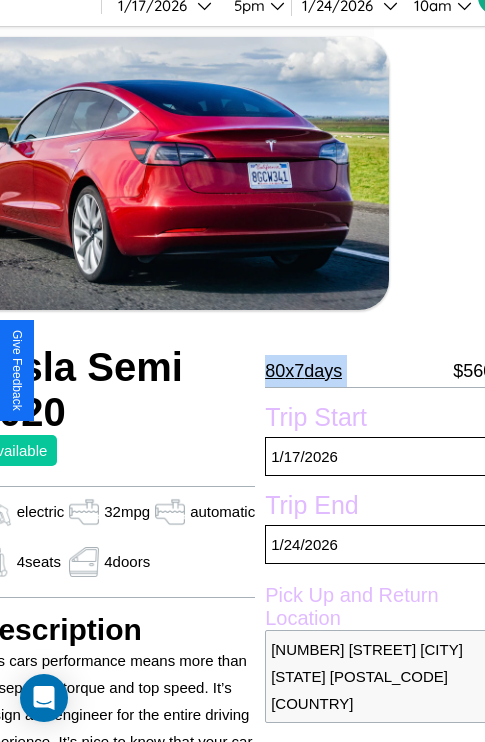 click on "80  x  7  days" at bounding box center [303, 371] 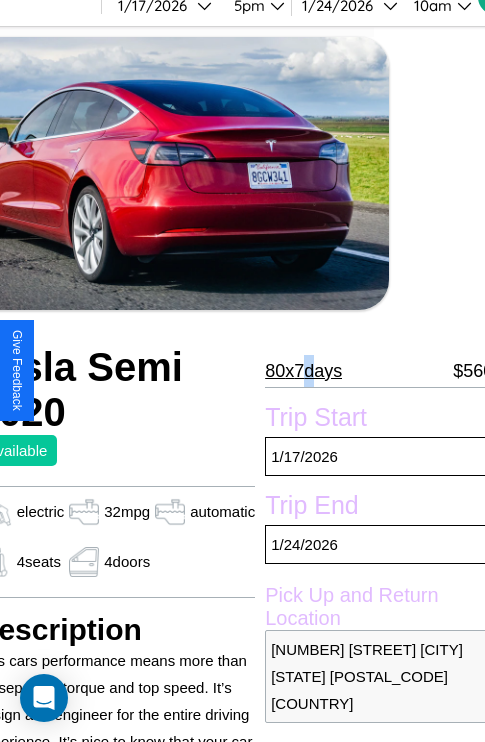 click on "80  x  7  days" at bounding box center [303, 371] 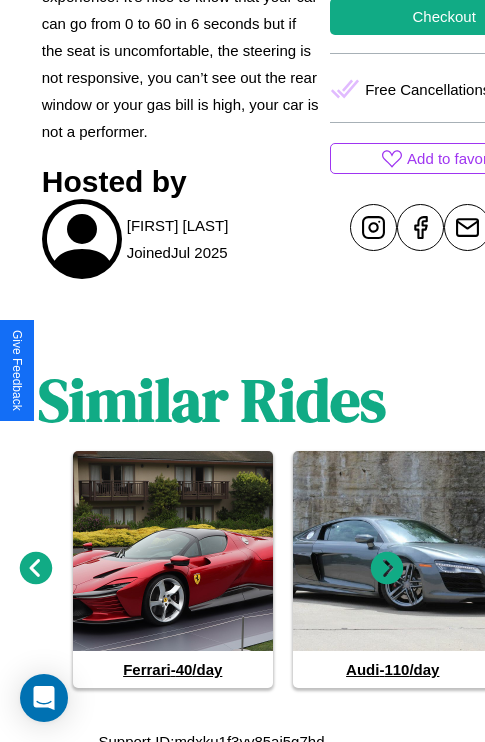 scroll, scrollTop: 802, scrollLeft: 30, axis: both 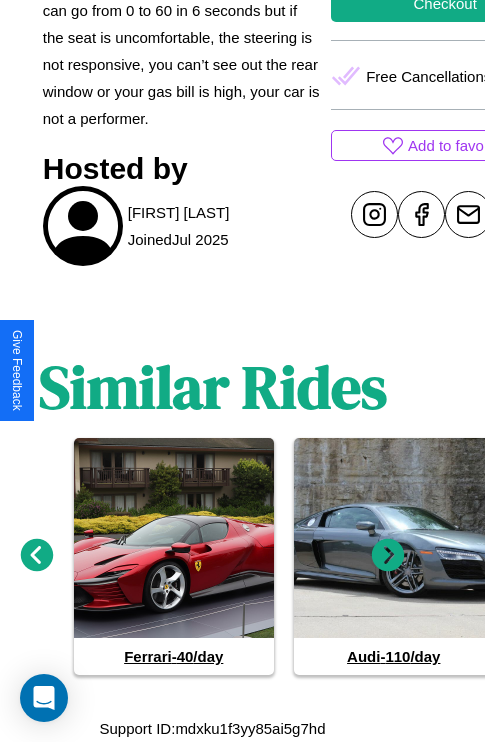 click 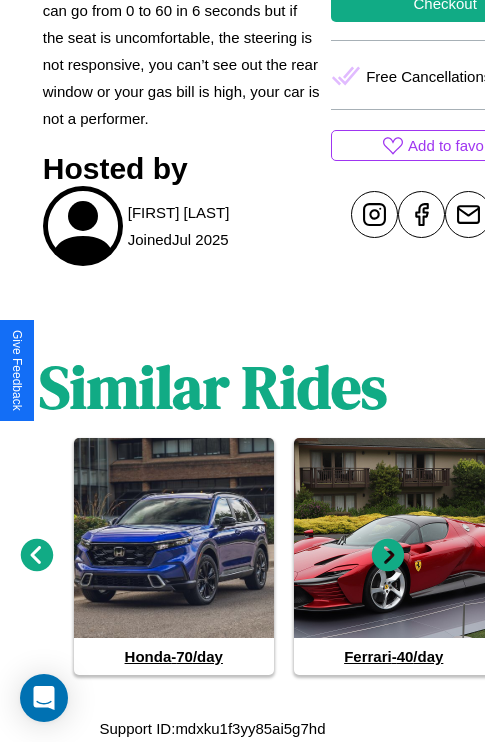 click 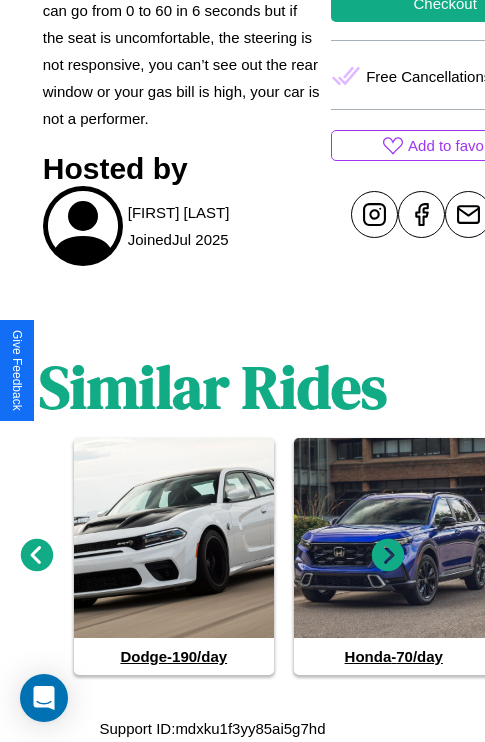 click 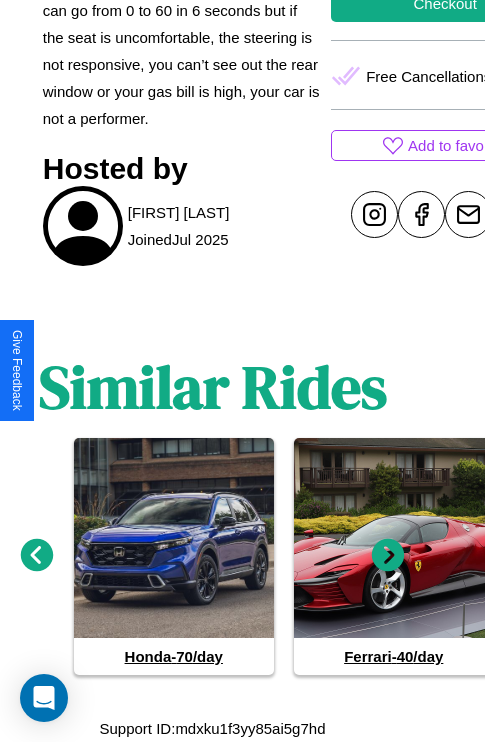 click 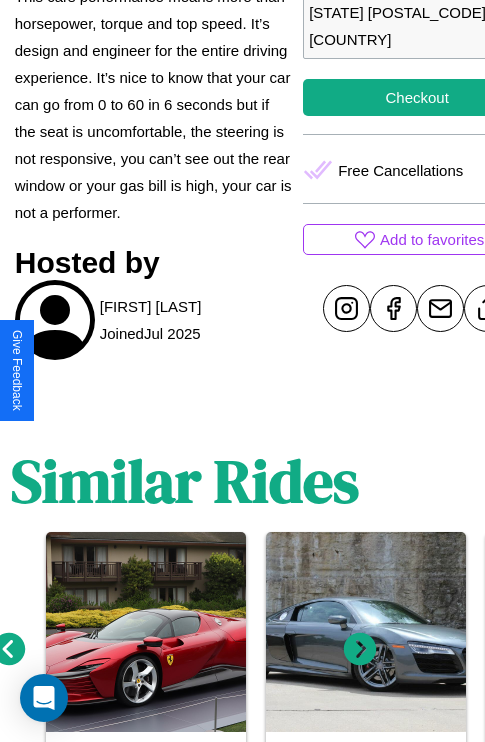 scroll, scrollTop: 646, scrollLeft: 76, axis: both 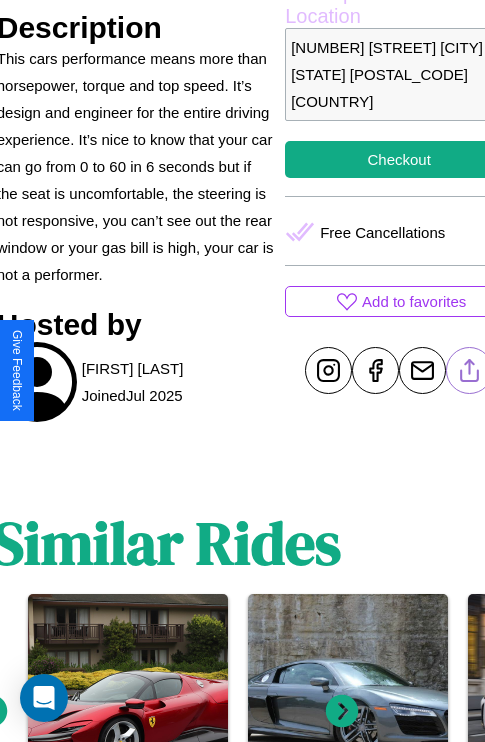 click 